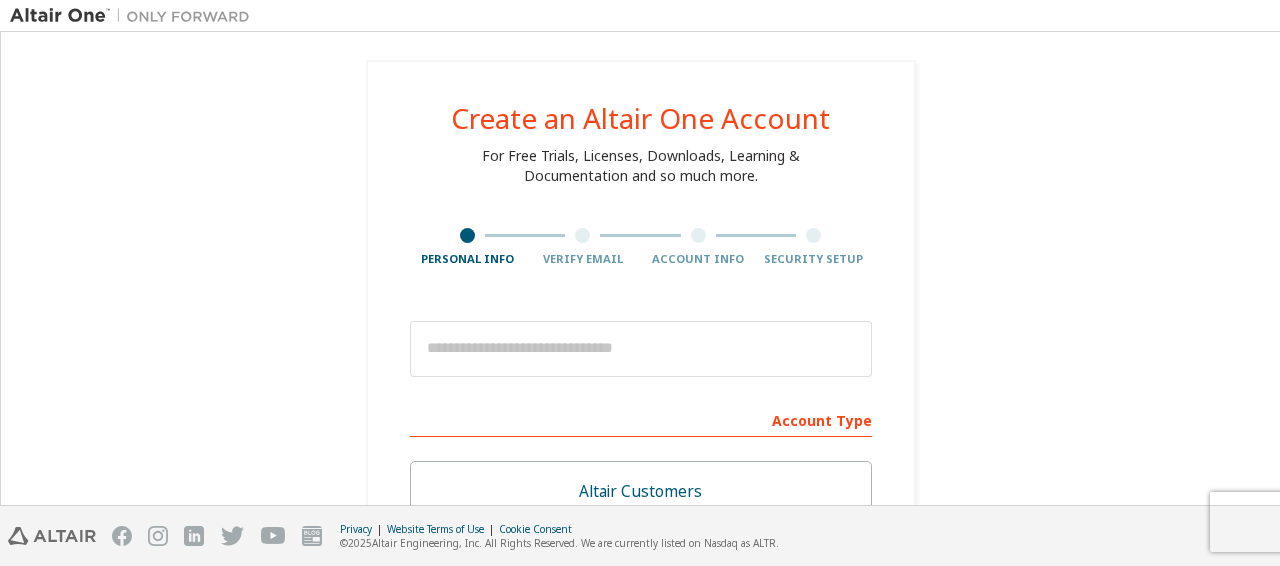 scroll, scrollTop: 0, scrollLeft: 0, axis: both 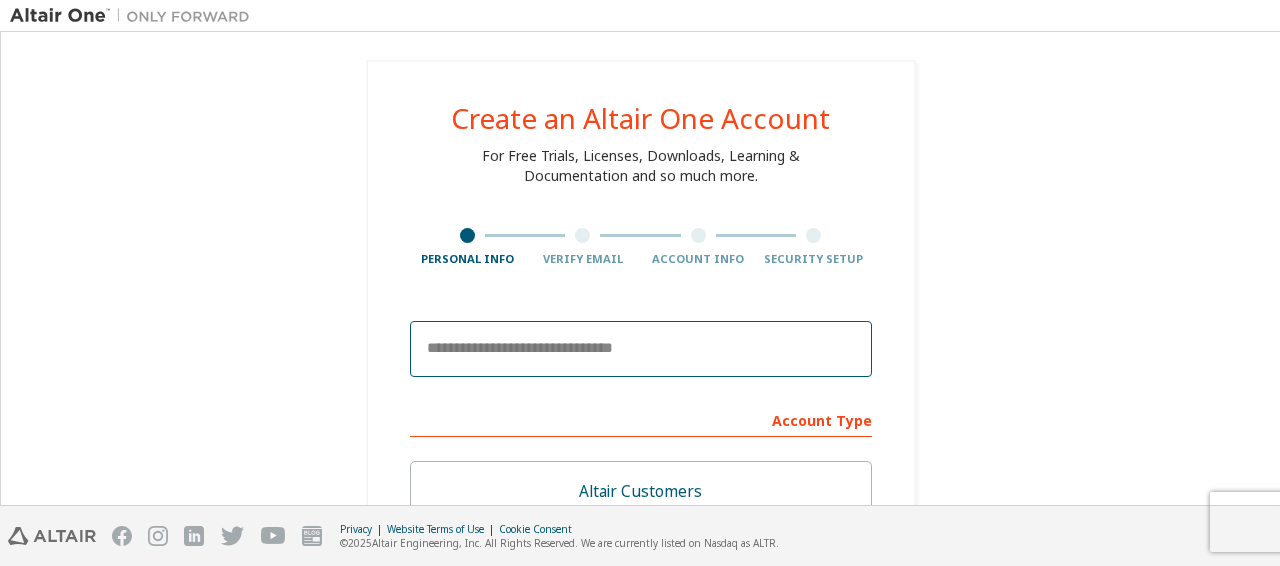 click on "**********" at bounding box center [640, 283] 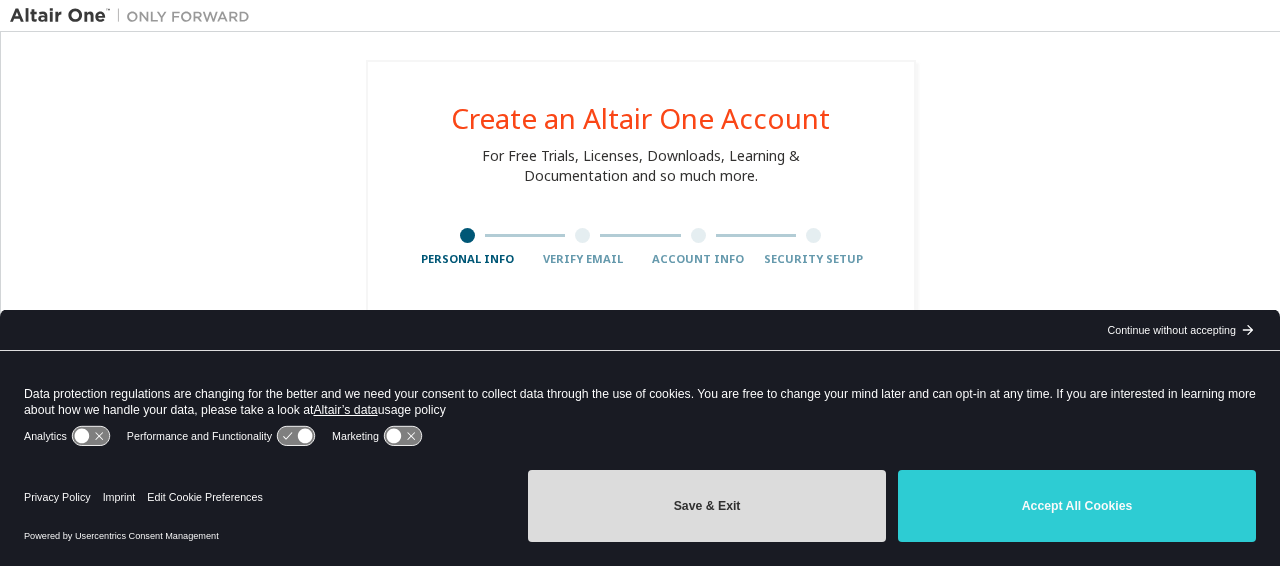 click on "Save & Exit" at bounding box center [707, 506] 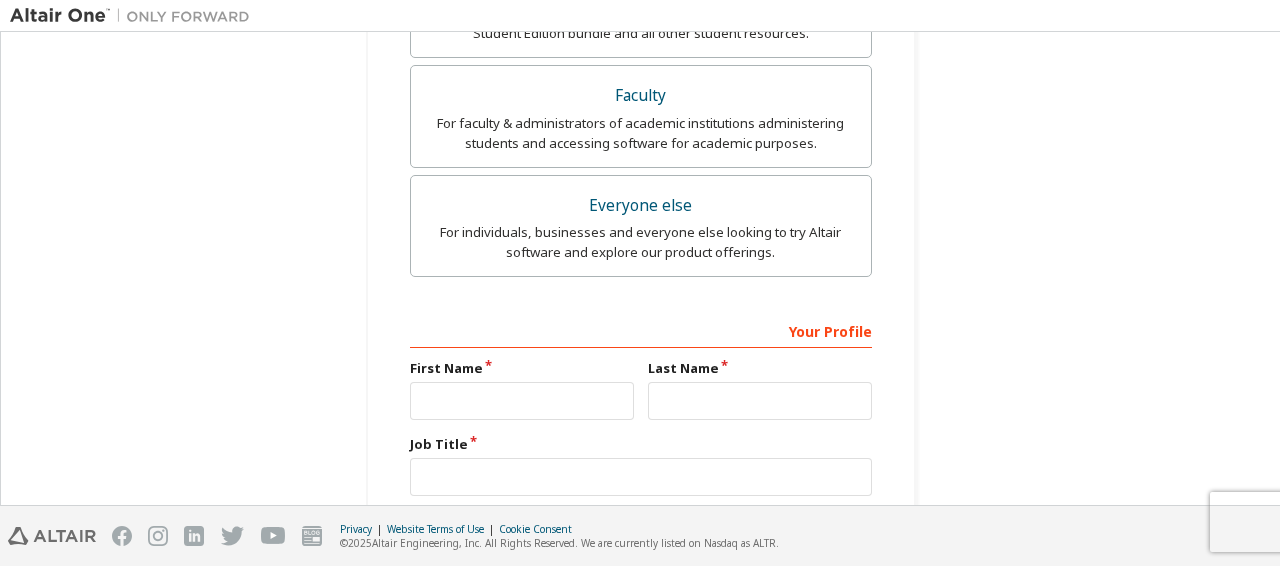 scroll, scrollTop: 588, scrollLeft: 0, axis: vertical 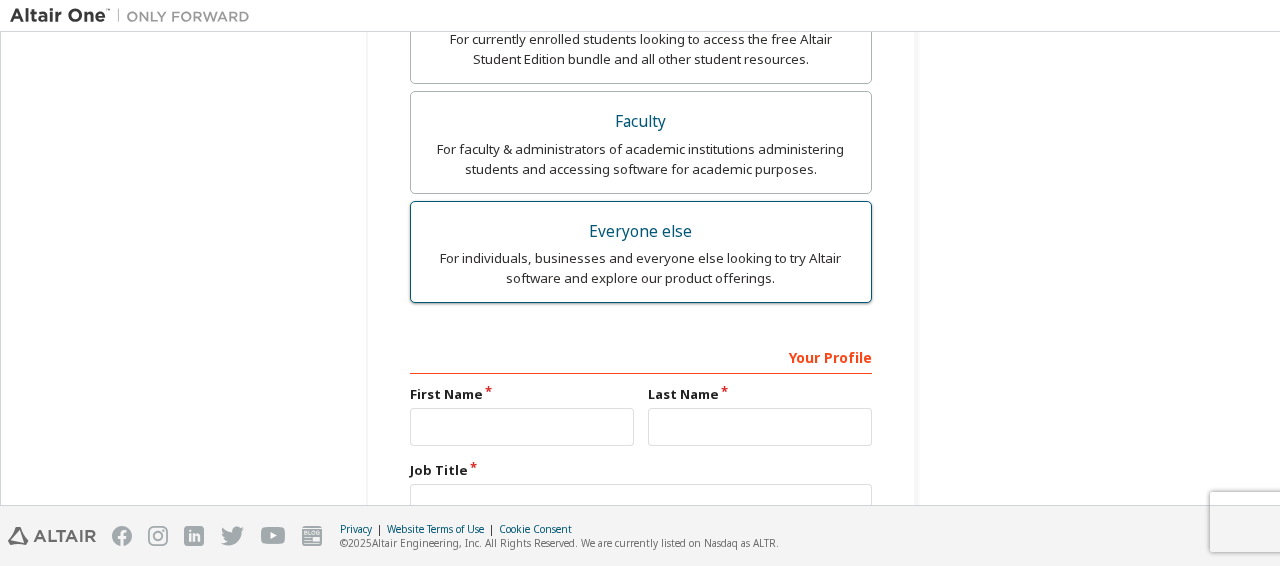 click on "Everyone else" at bounding box center [641, 232] 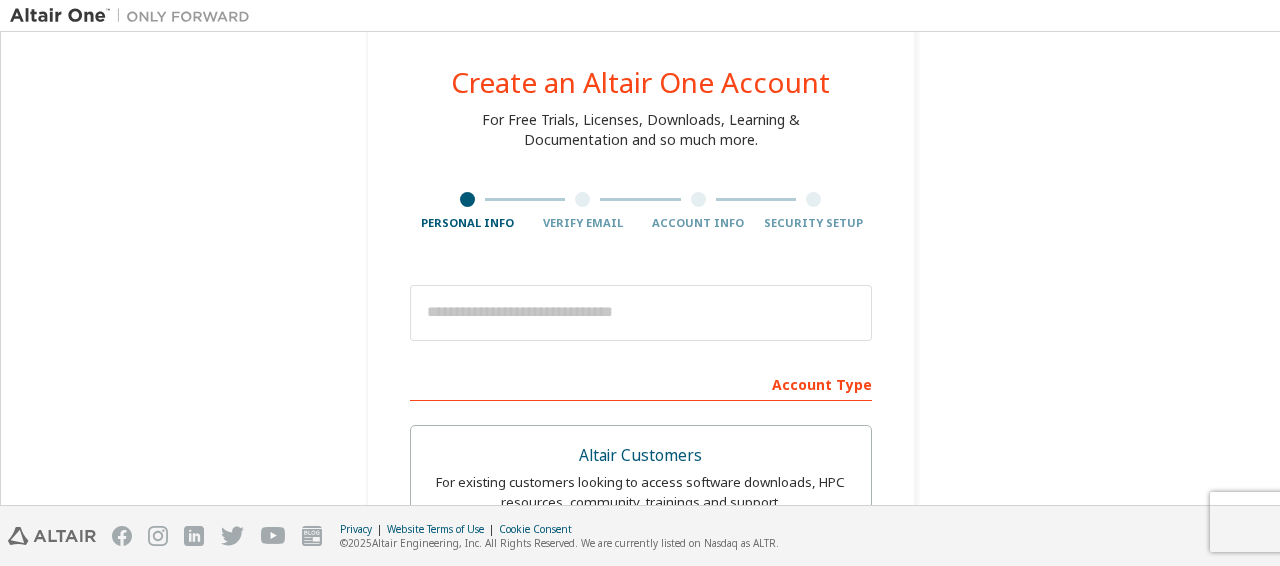 scroll, scrollTop: 0, scrollLeft: 0, axis: both 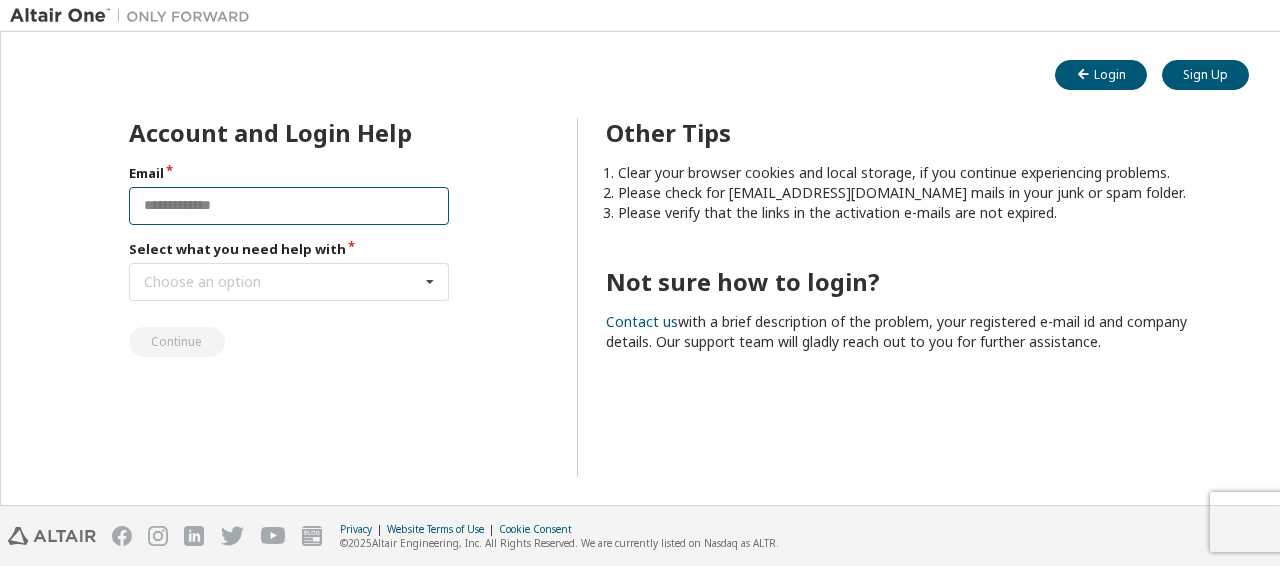 click at bounding box center [289, 206] 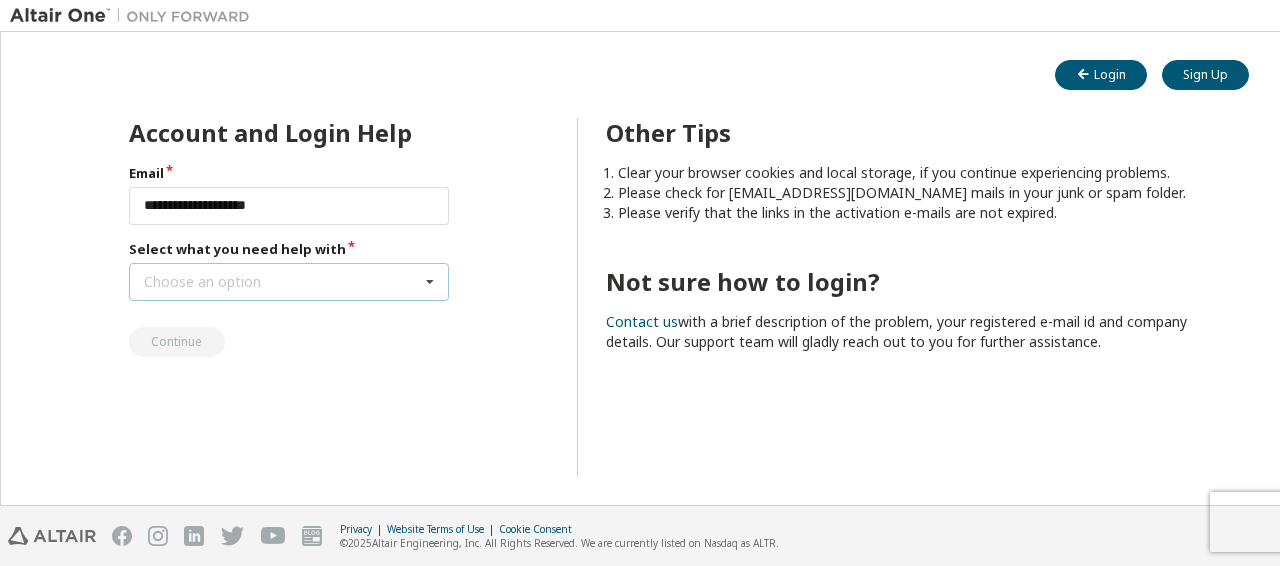click on "Choose an option I forgot my password I did not receive activation mail My activation mail expired My account is locked I want to reset multi-factor authentication I don't know but can't login" at bounding box center (289, 282) 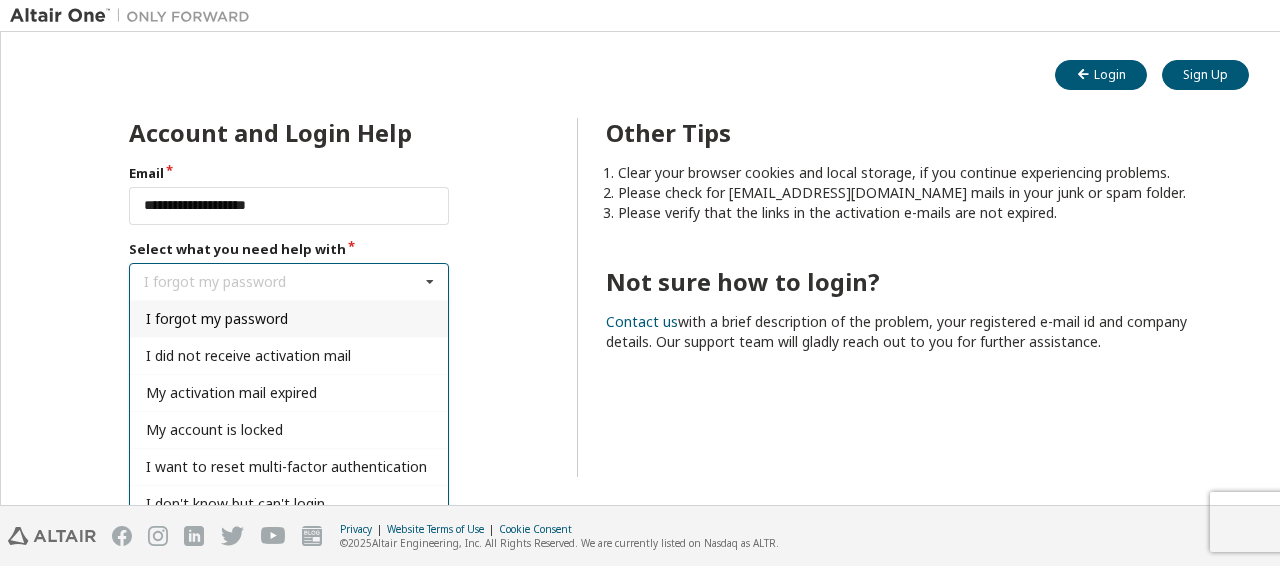 click on "I forgot my password" at bounding box center (217, 318) 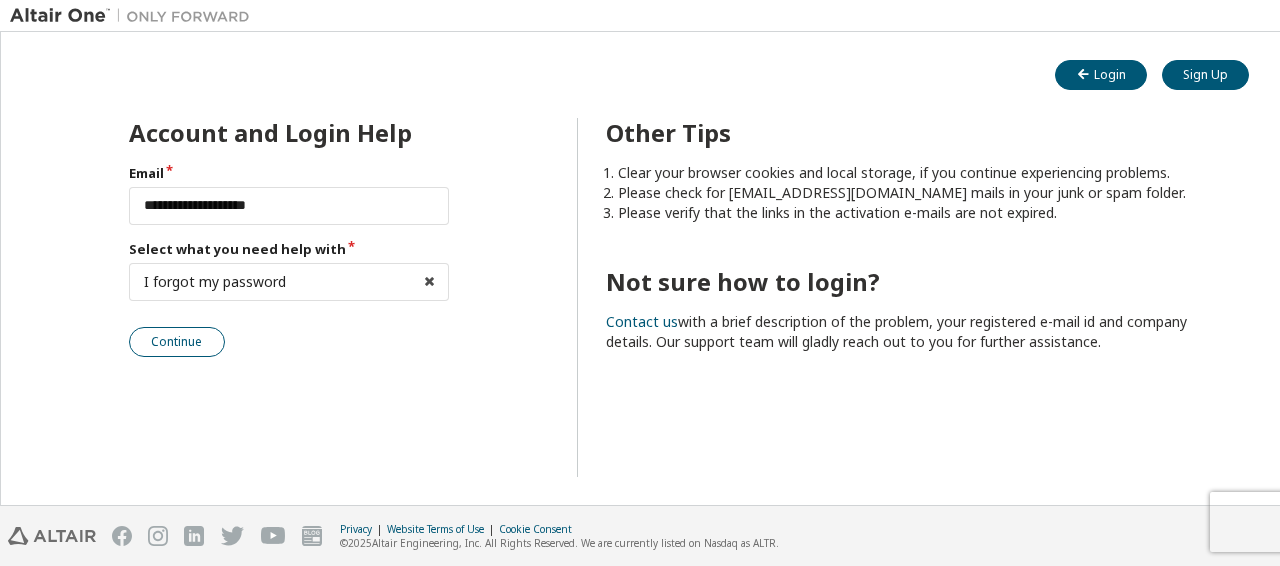 click on "Continue" at bounding box center (177, 342) 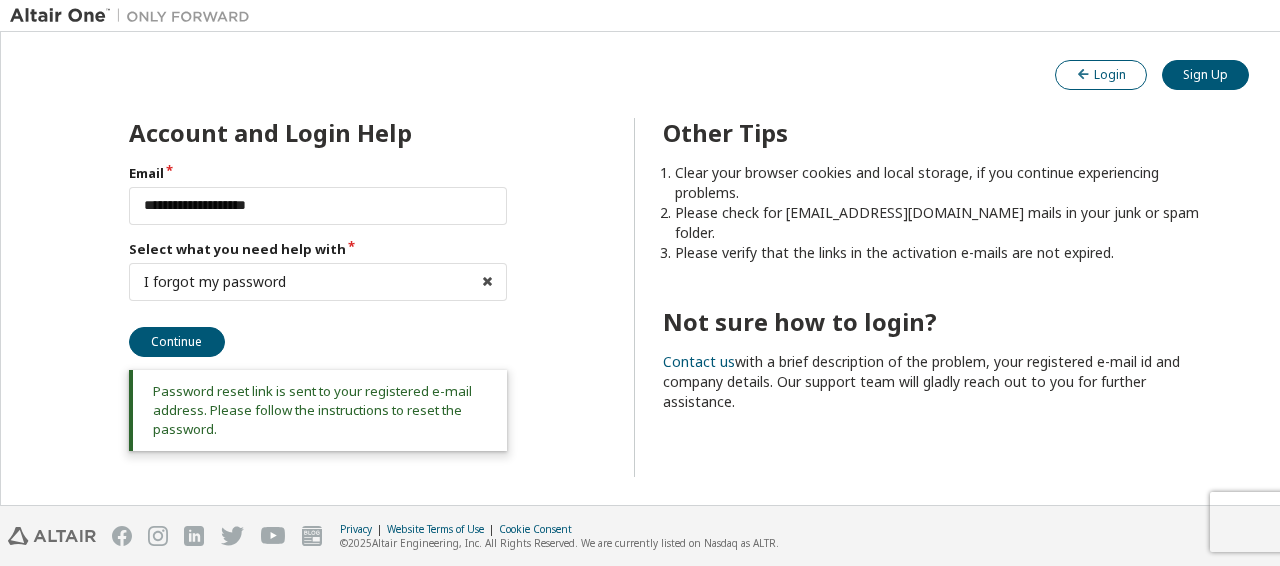 click on "Login" at bounding box center (1101, 74) 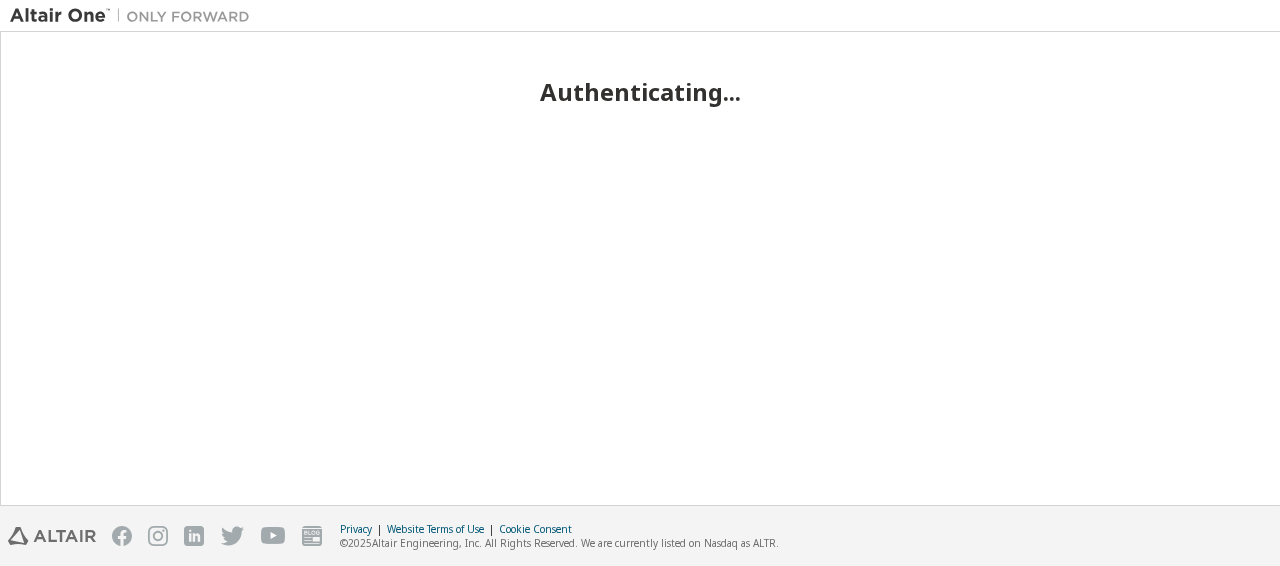 scroll, scrollTop: 0, scrollLeft: 0, axis: both 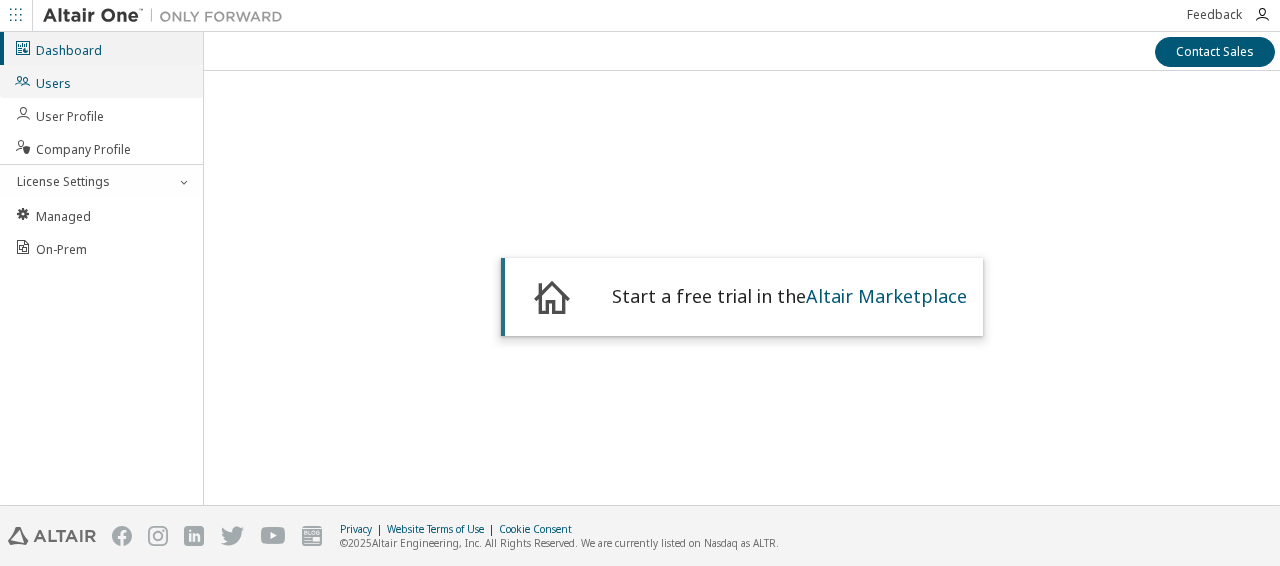 click on "Users" at bounding box center (101, 81) 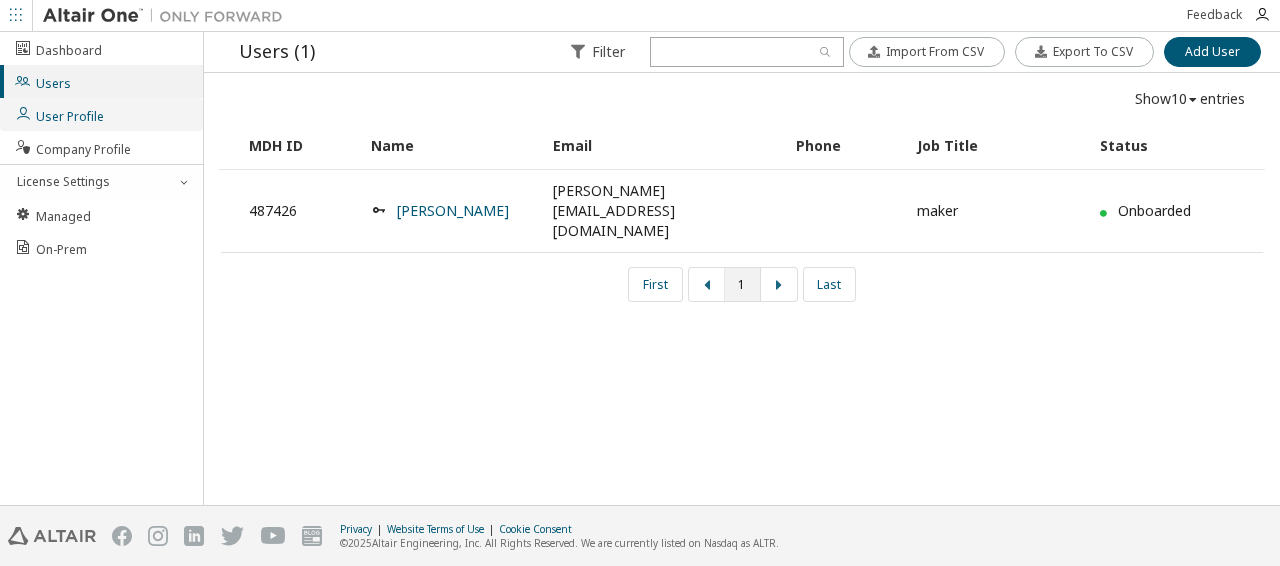 click on "User Profile" at bounding box center [59, 114] 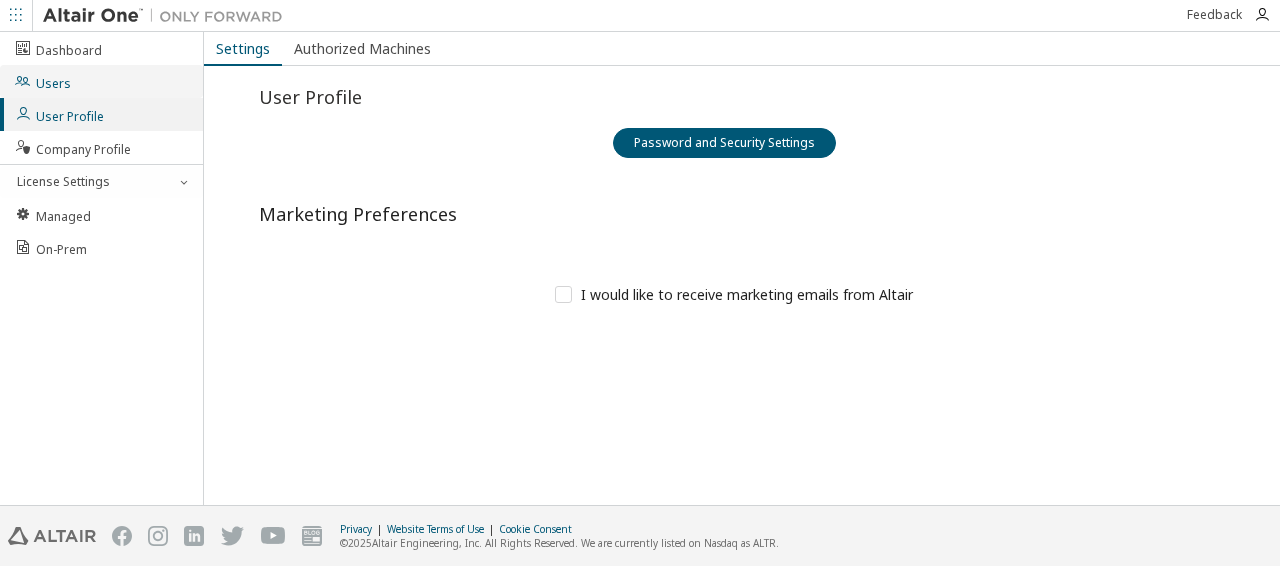 click on "Users" at bounding box center (101, 81) 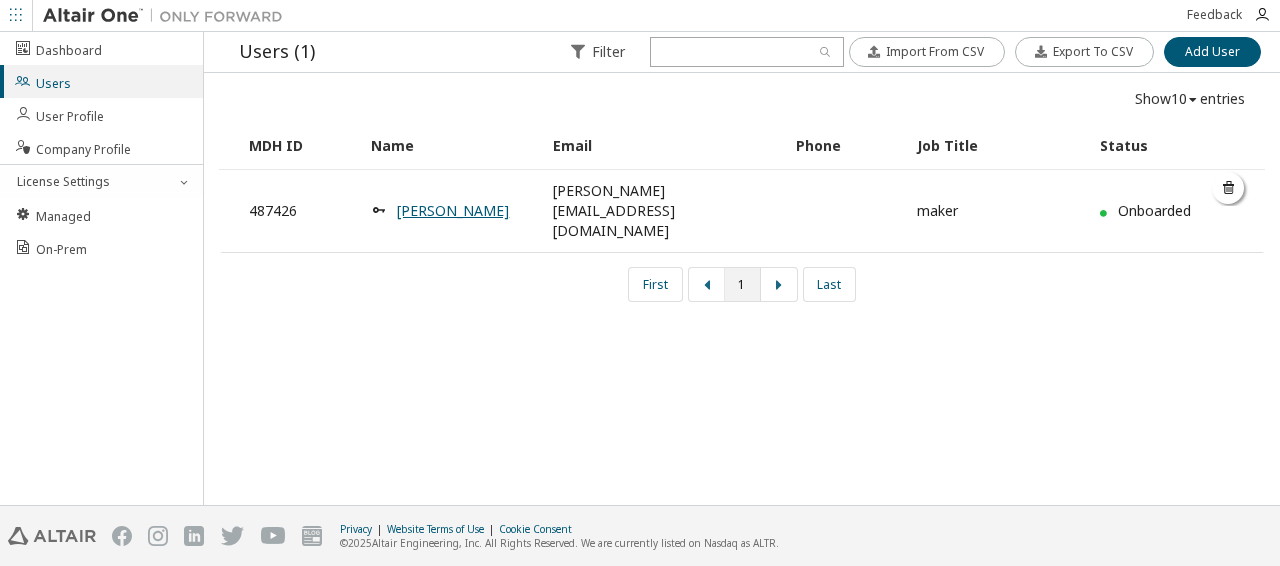 click on "[PERSON_NAME]" at bounding box center [453, 210] 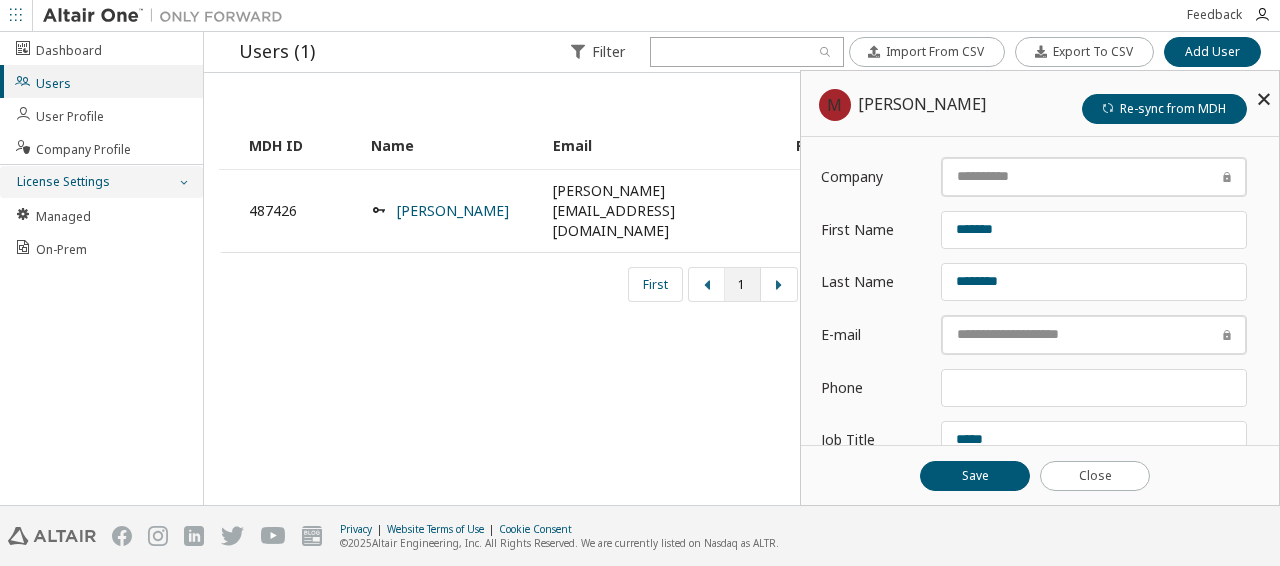 click on "License Settings" at bounding box center (62, 182) 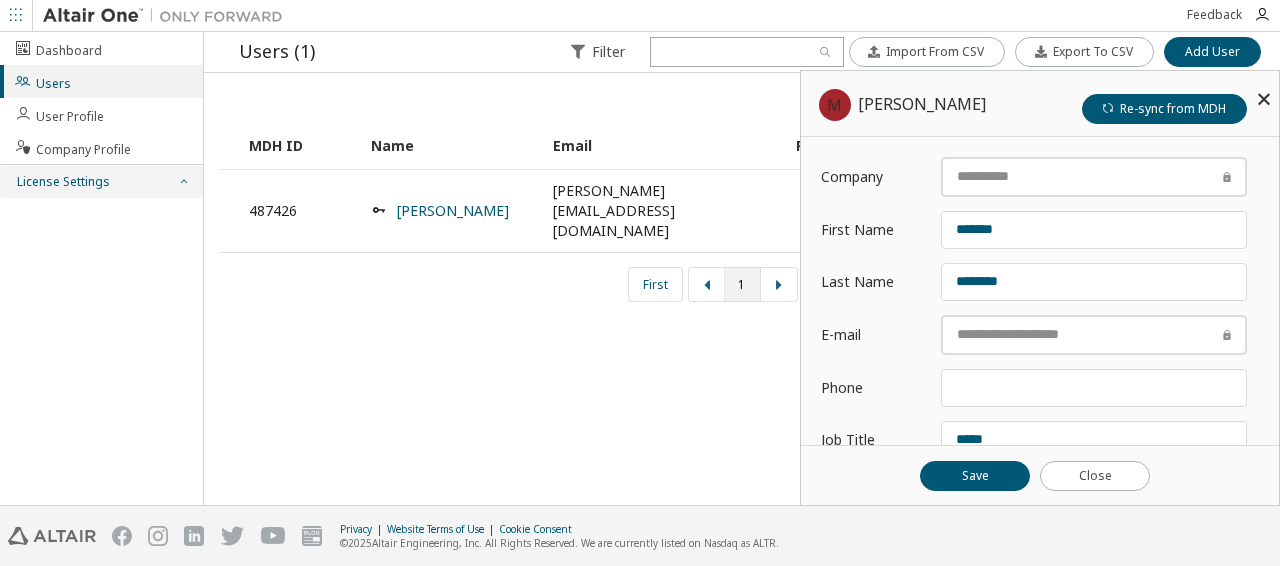 click on "License Settings" at bounding box center (62, 182) 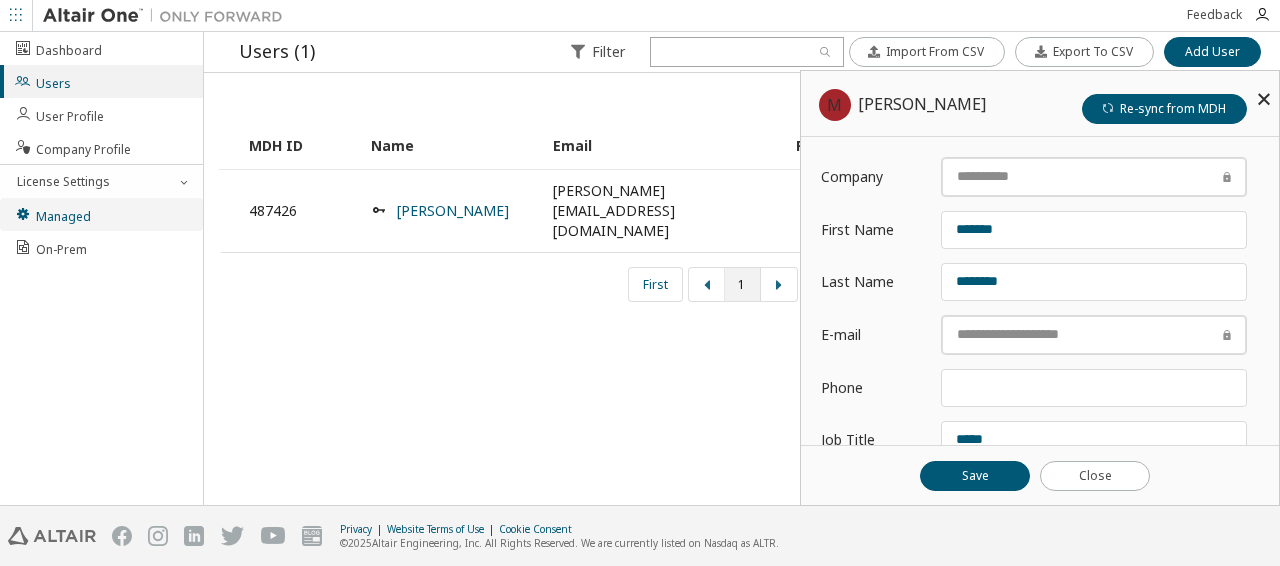click on "Managed" at bounding box center (52, 214) 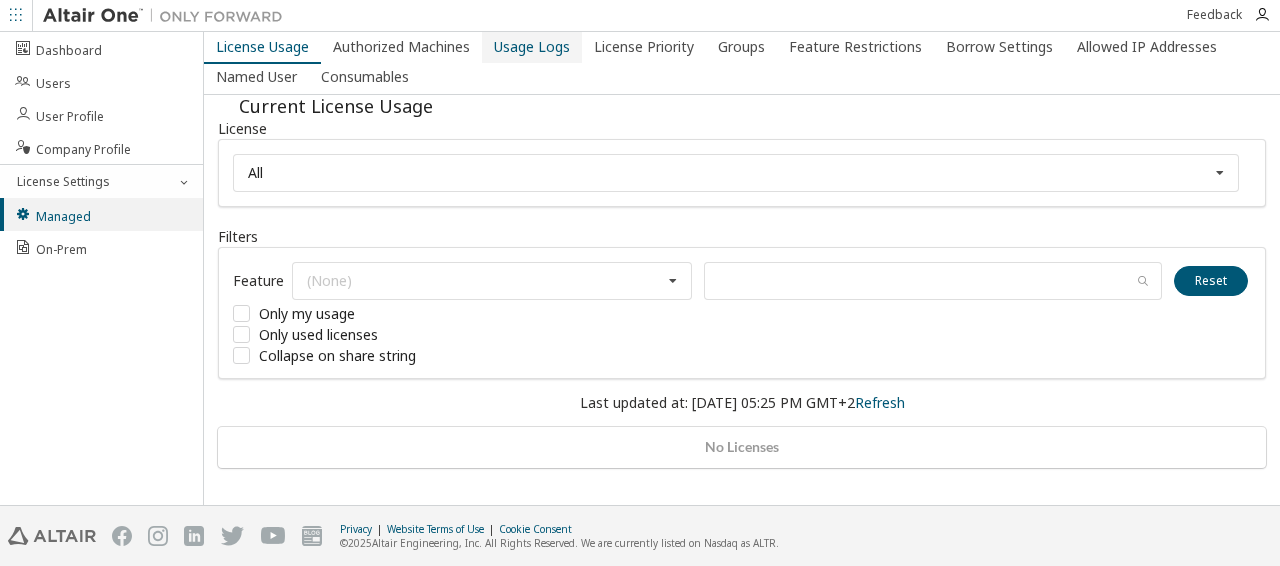 click on "Usage Logs" at bounding box center [532, 47] 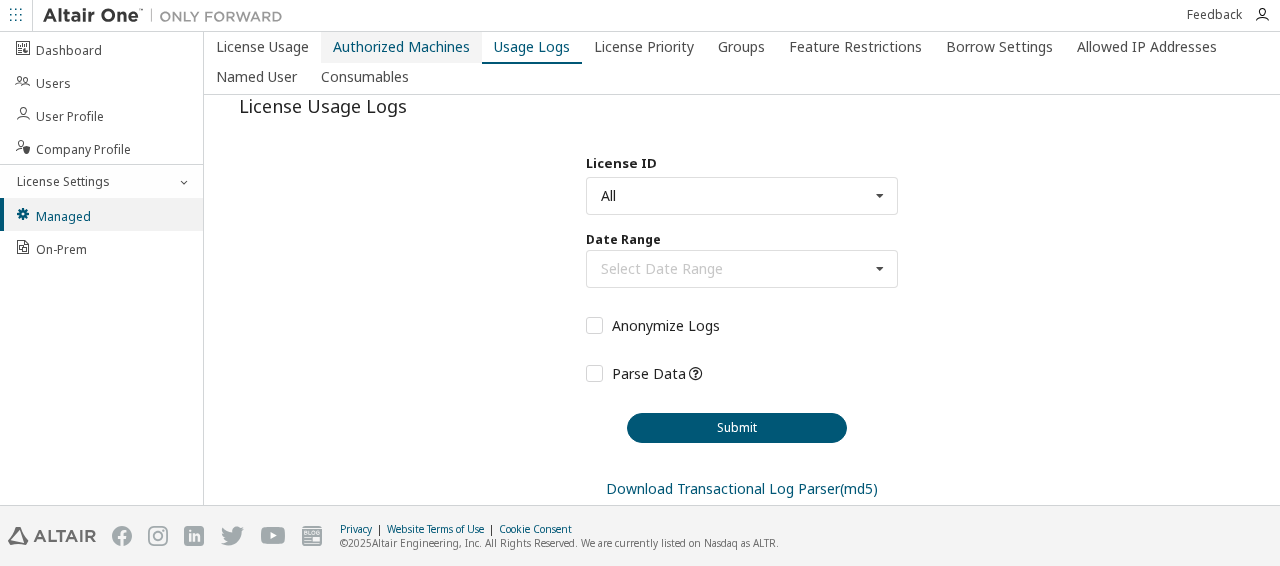 click on "Authorized Machines" at bounding box center [401, 47] 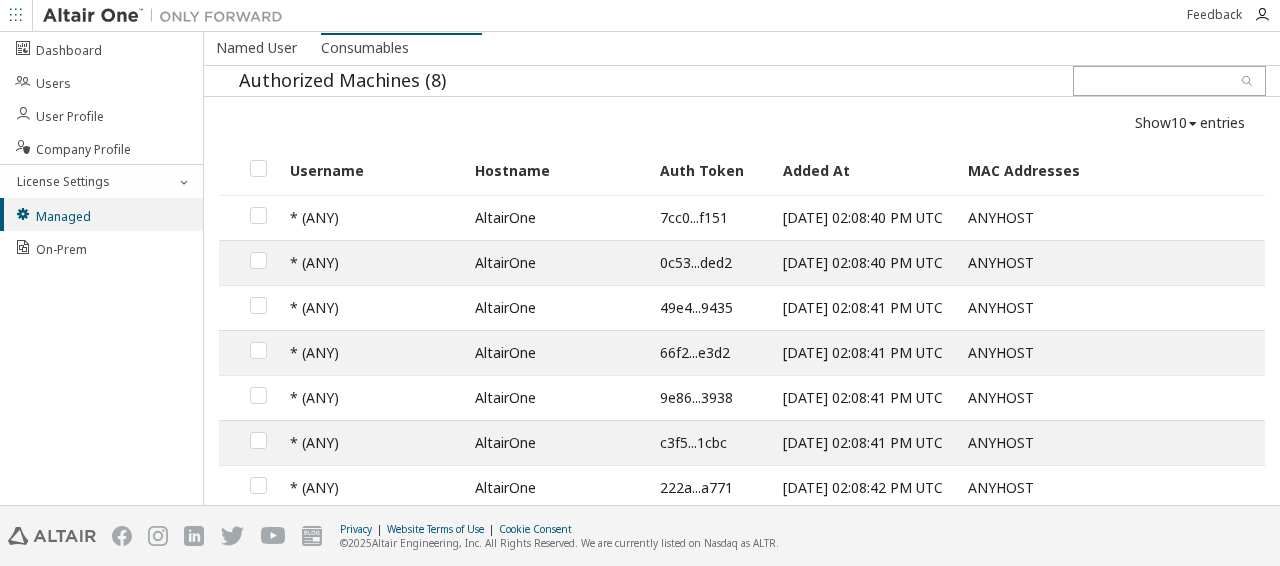 scroll, scrollTop: 0, scrollLeft: 0, axis: both 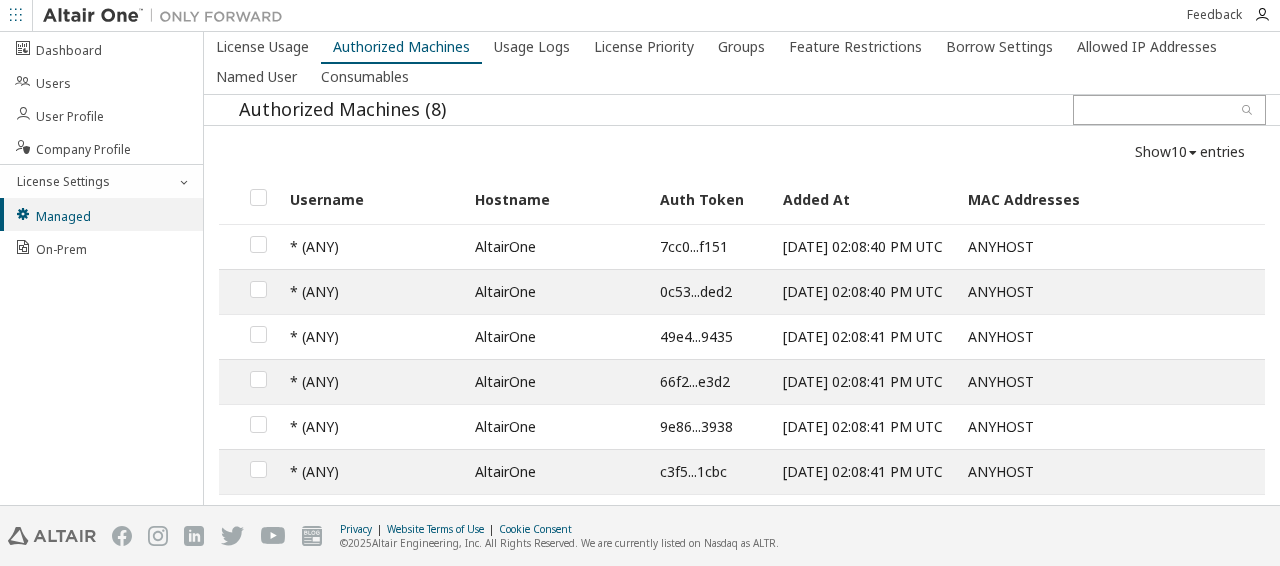 click at bounding box center [168, 16] 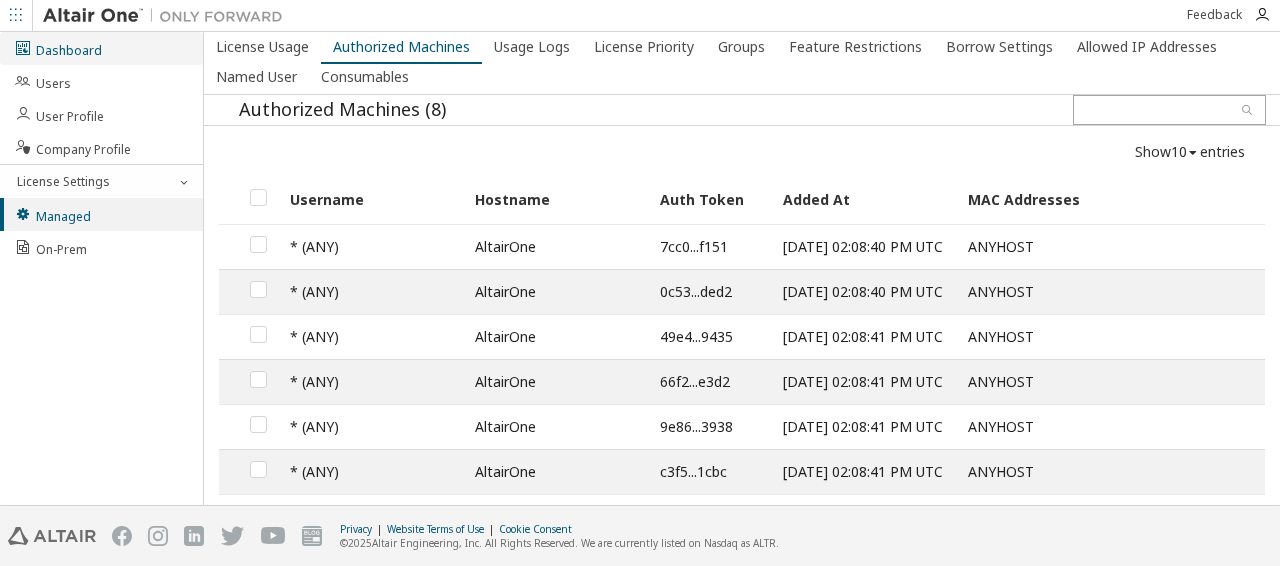 click on "Dashboard" at bounding box center (58, 48) 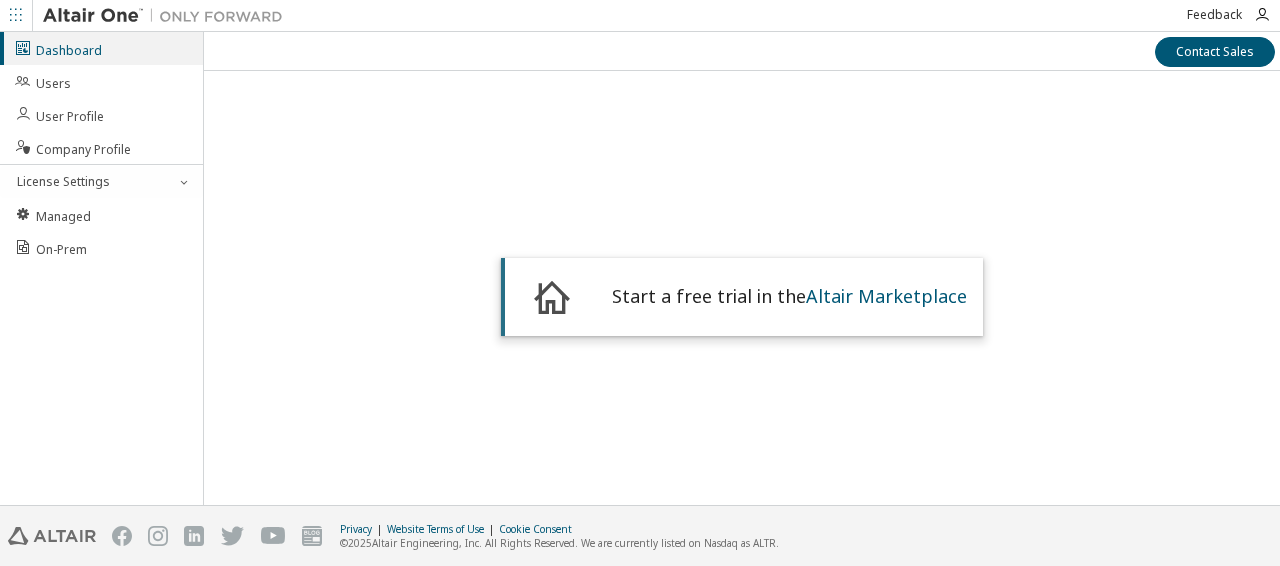 click on "Feedback" at bounding box center (1214, 15) 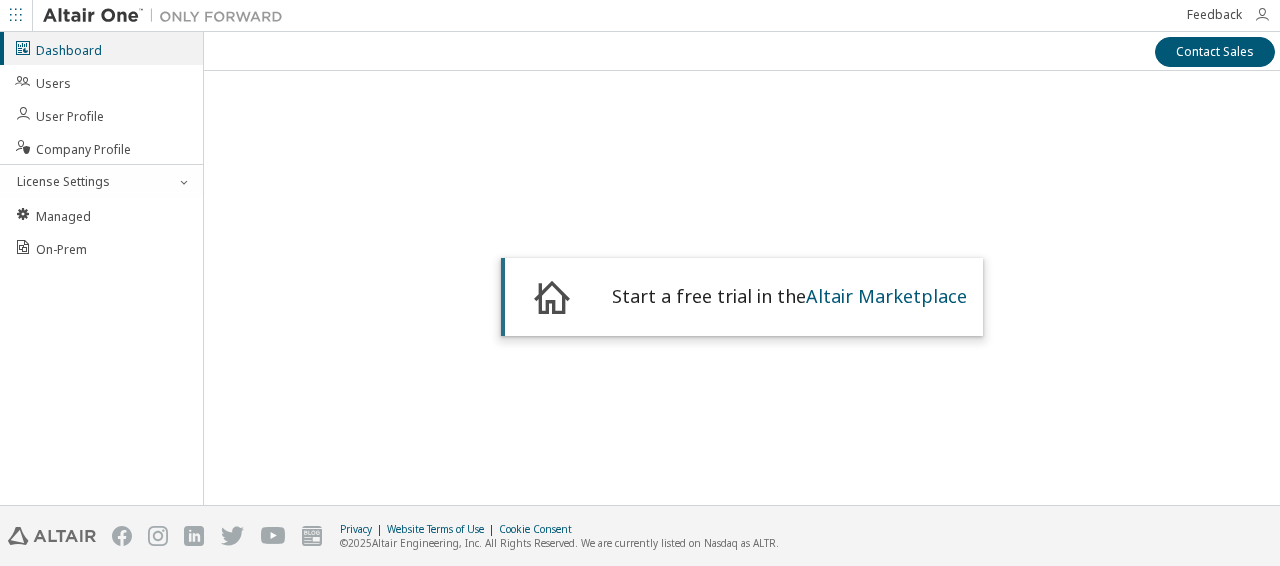 click at bounding box center [1262, 15] 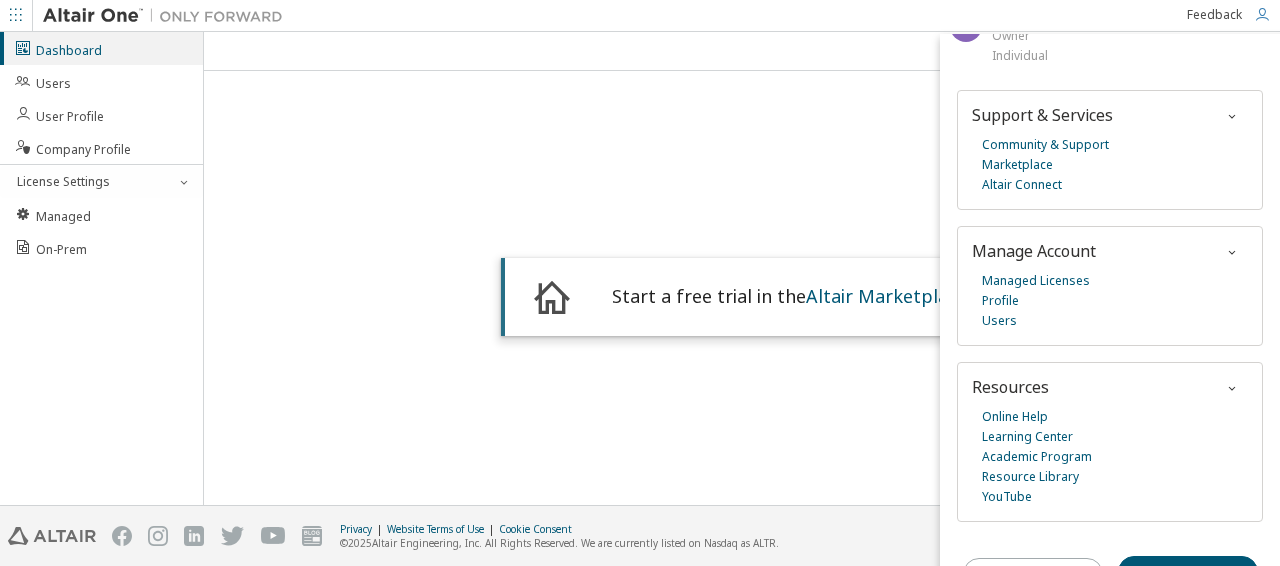 scroll, scrollTop: 105, scrollLeft: 0, axis: vertical 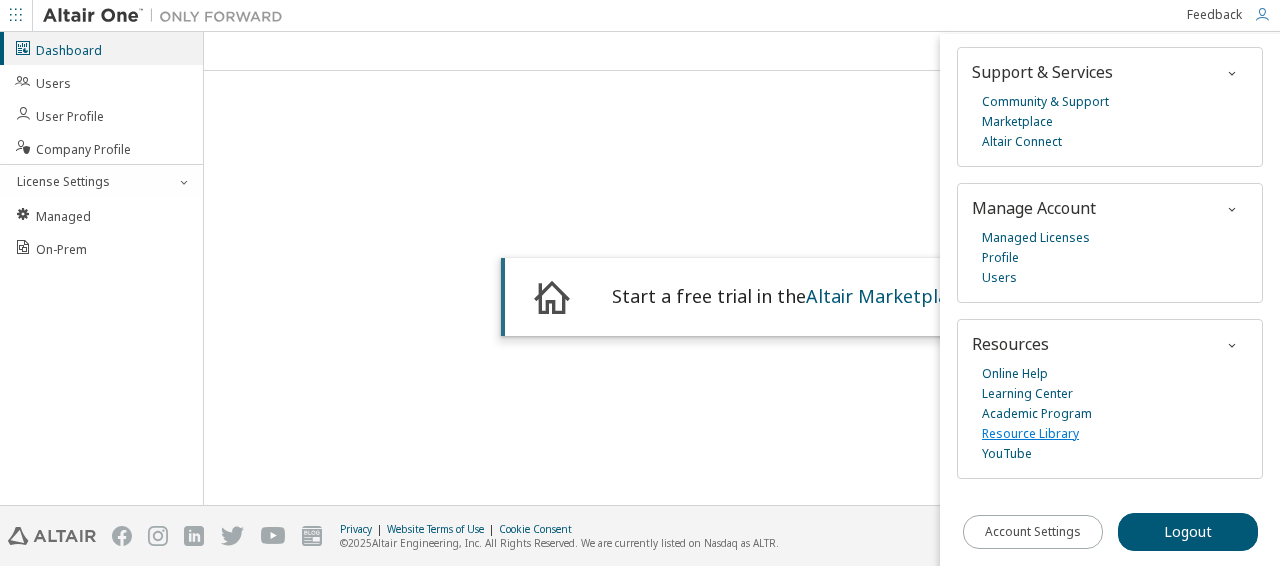 click on "Resource Library" at bounding box center [1030, 434] 